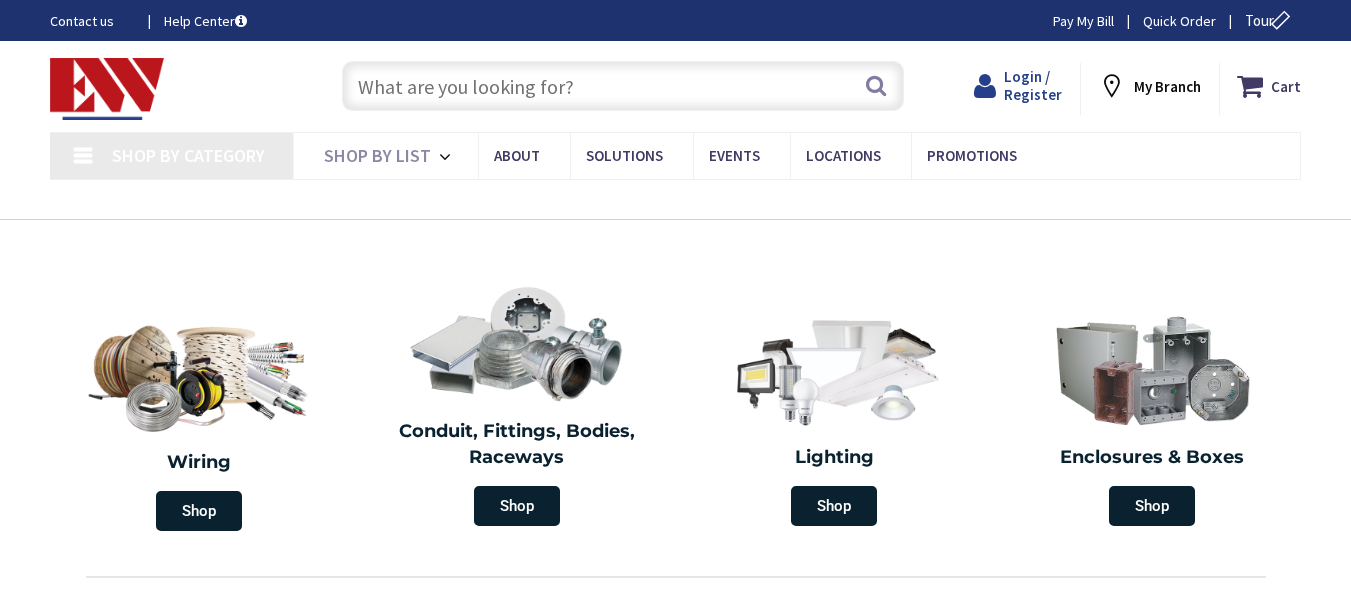 scroll, scrollTop: 0, scrollLeft: 0, axis: both 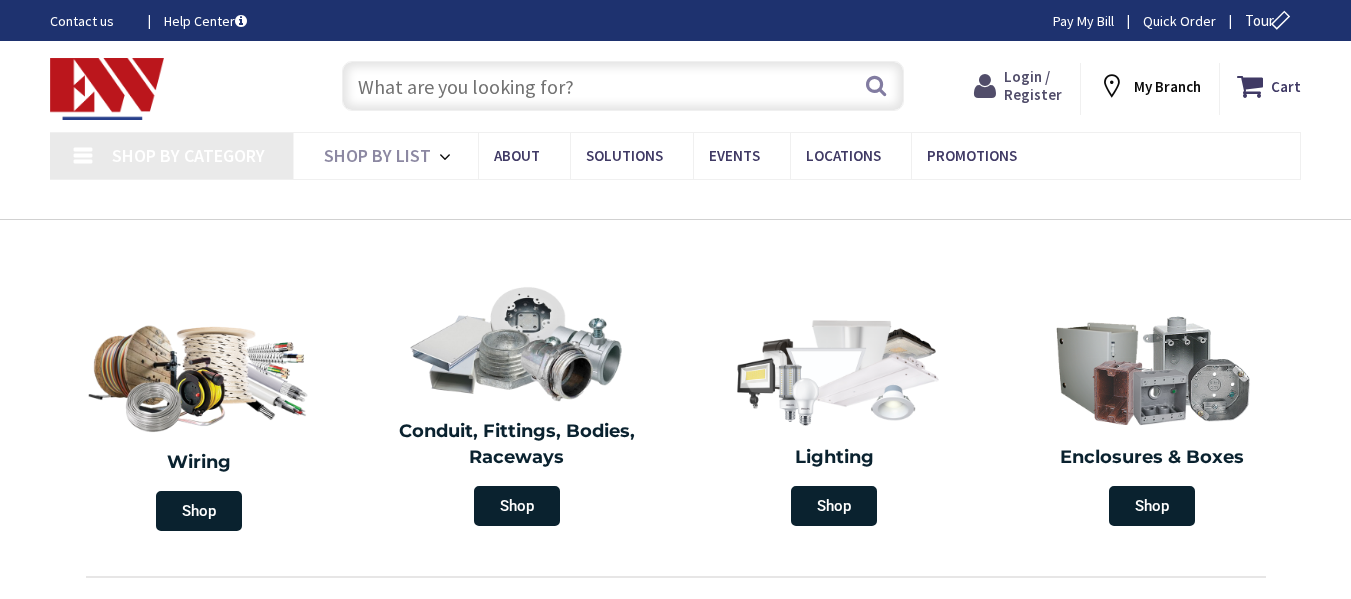 click on "Login / Register" at bounding box center [1033, 85] 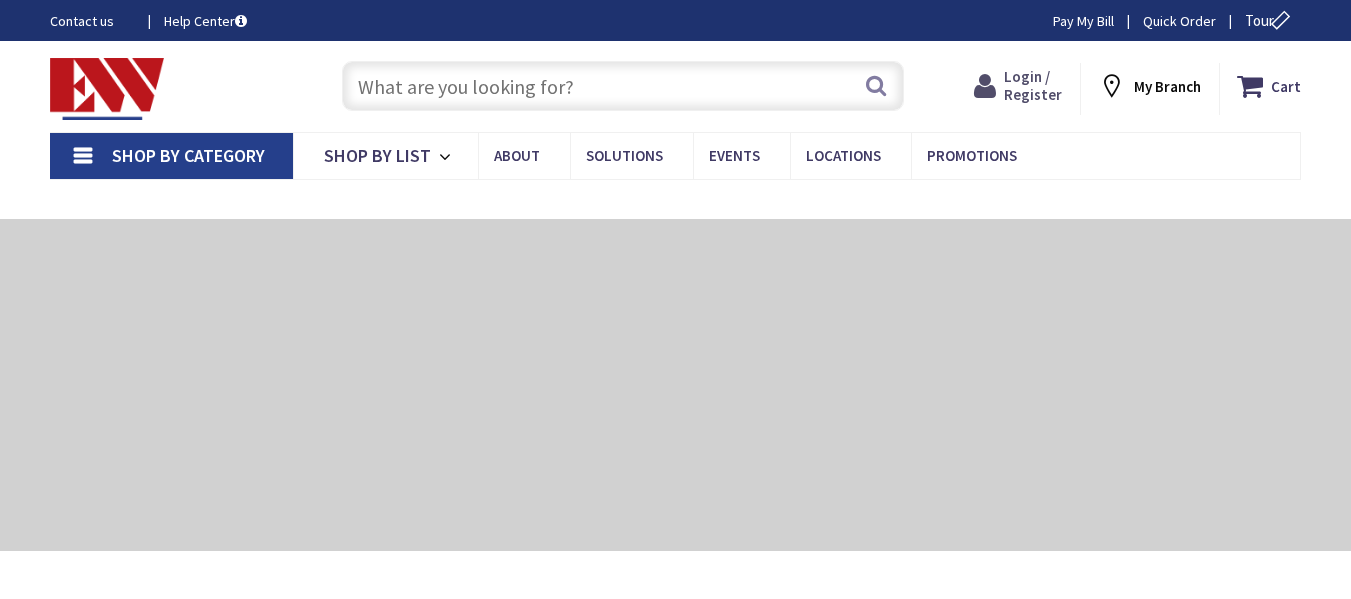 scroll, scrollTop: 0, scrollLeft: 0, axis: both 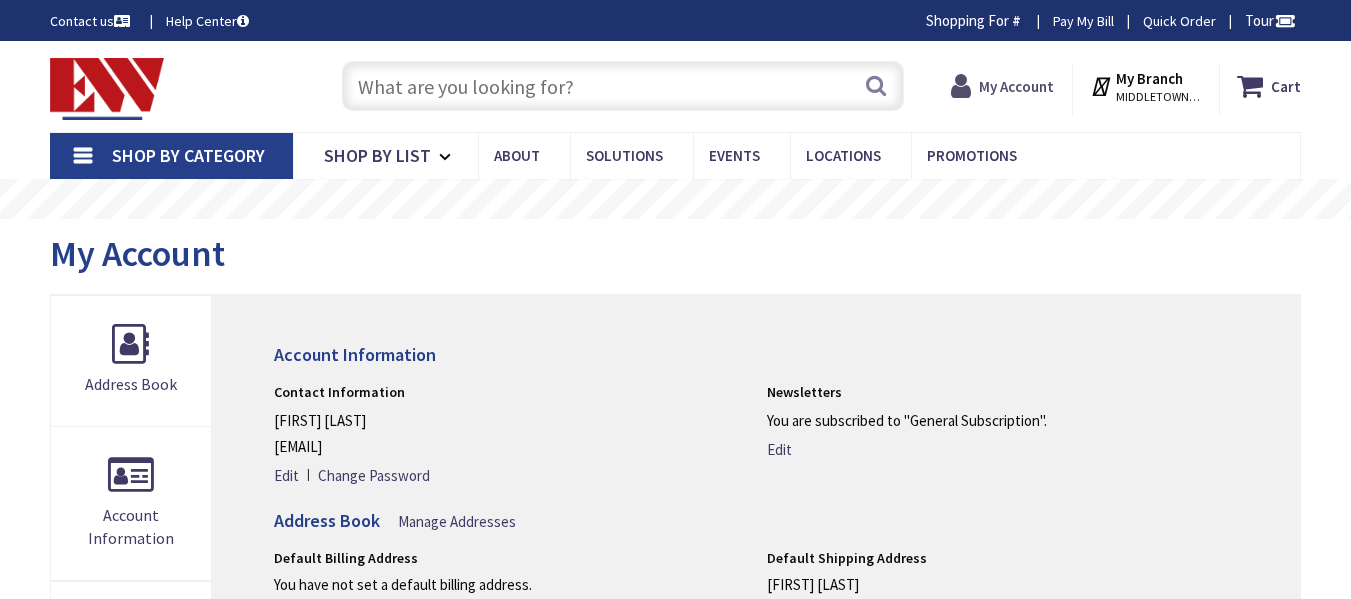 click on "My Account" at bounding box center [1016, 86] 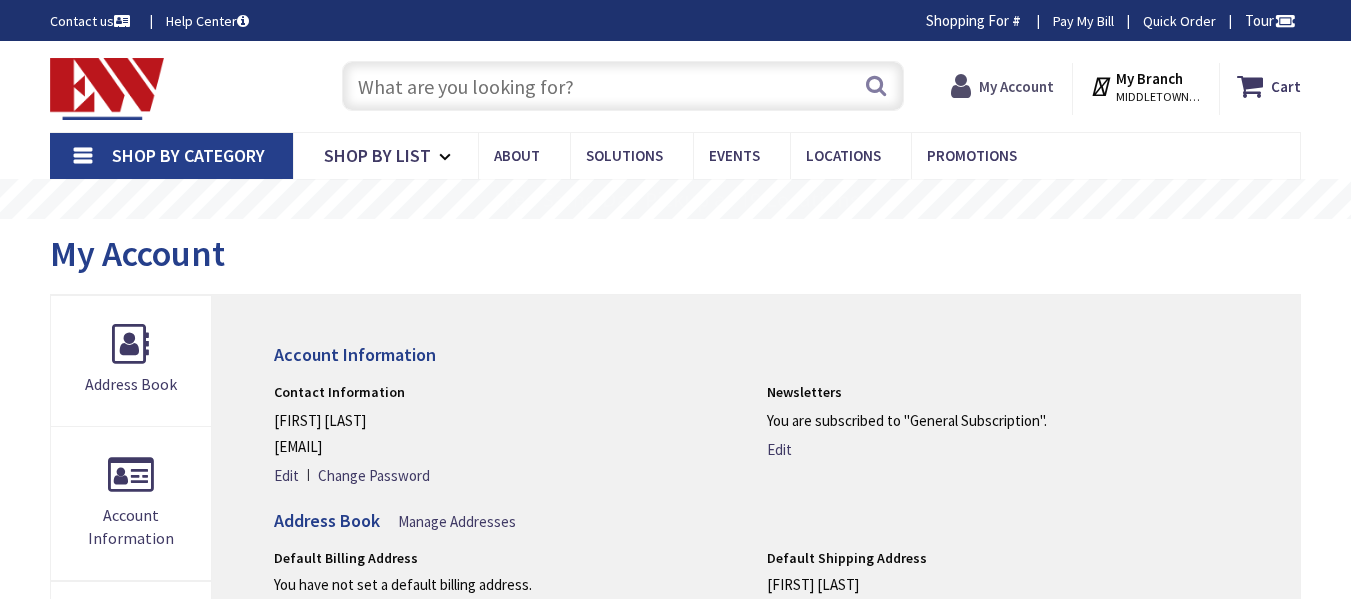 scroll, scrollTop: 0, scrollLeft: 0, axis: both 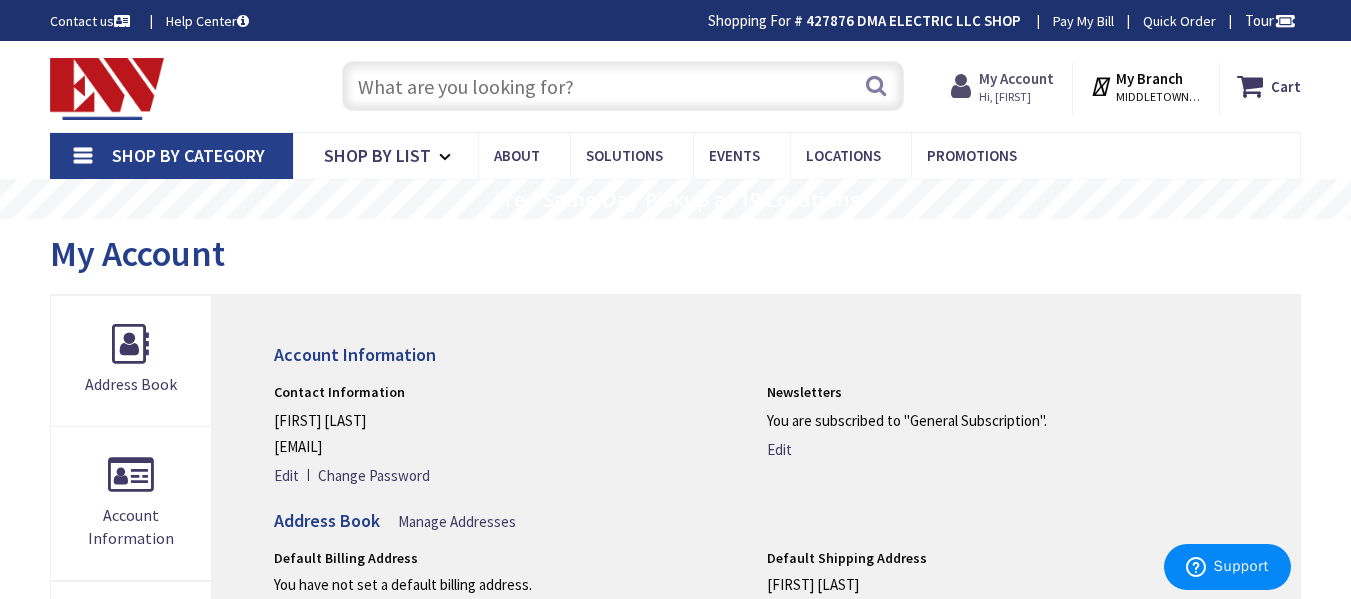 click on "My Account" at bounding box center (1016, 78) 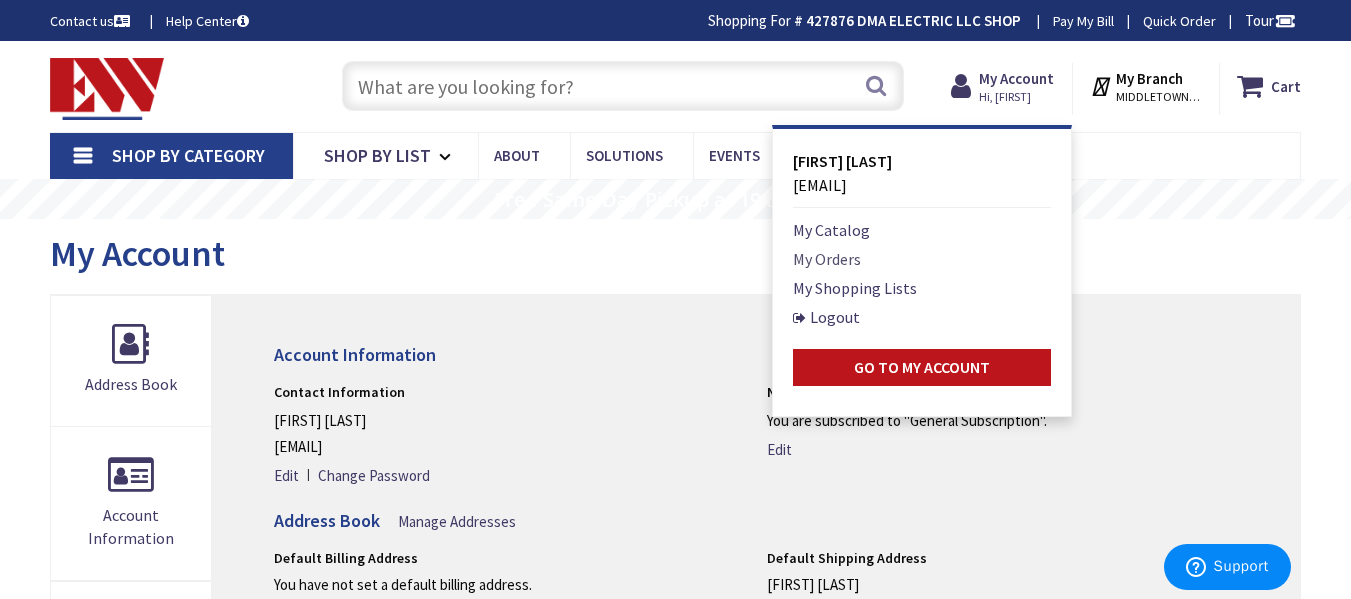 click on "My Orders" at bounding box center (827, 259) 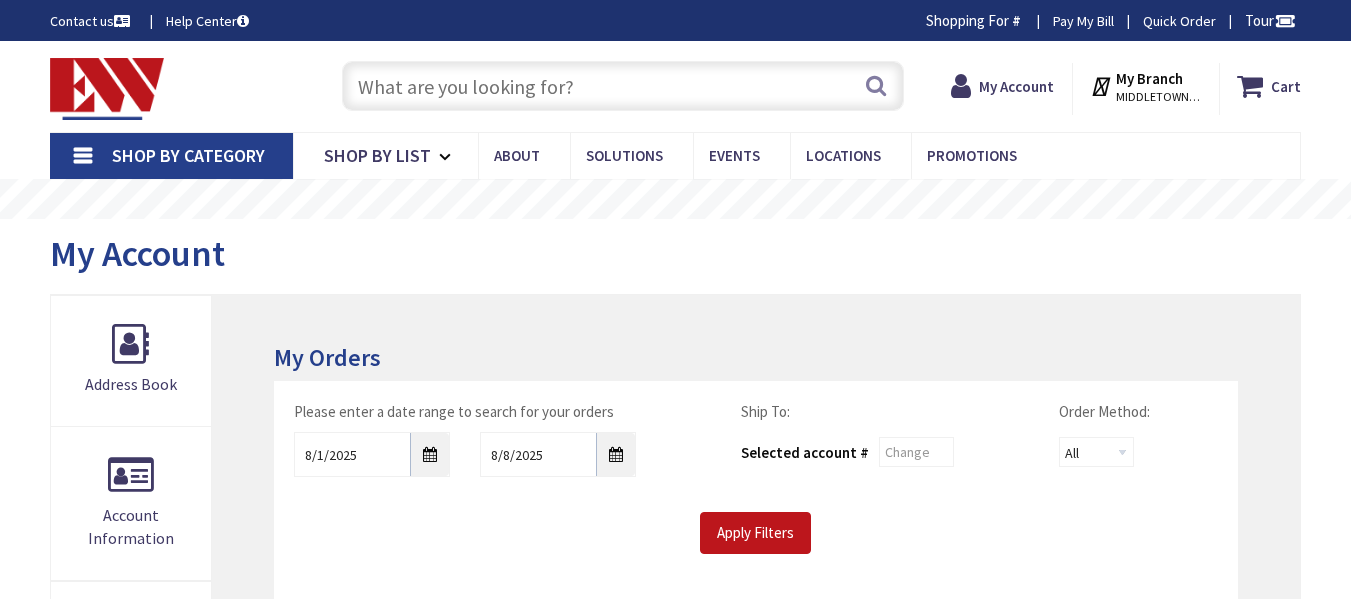 scroll, scrollTop: 0, scrollLeft: 0, axis: both 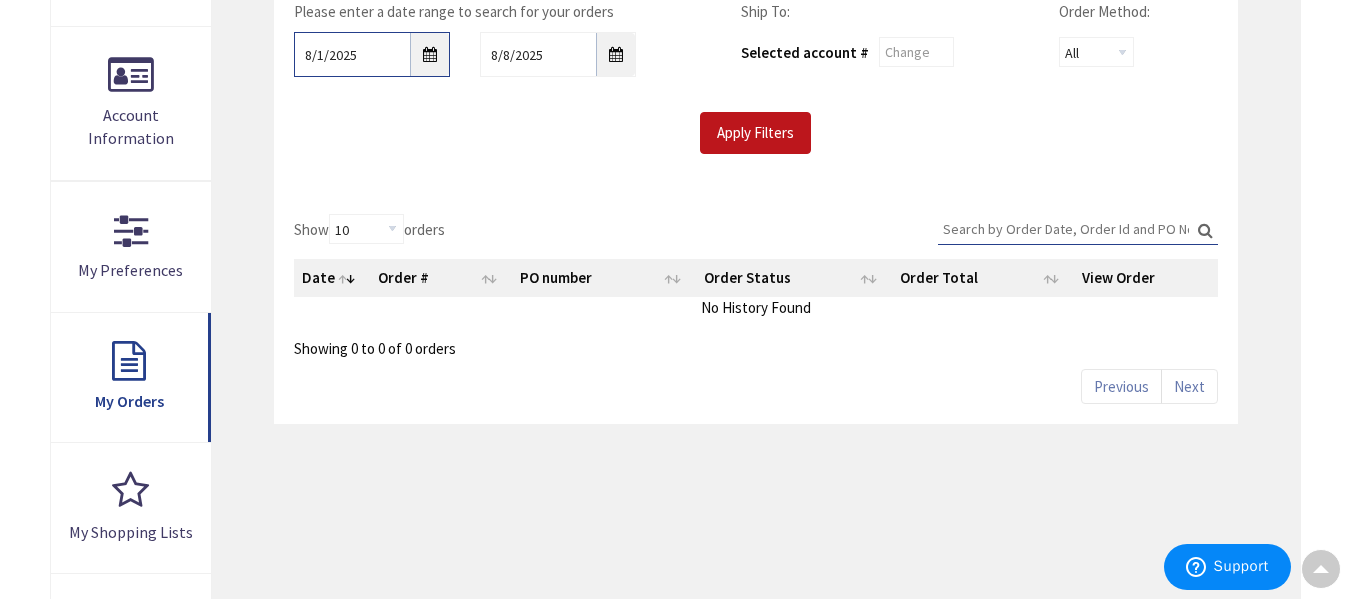 click on "8/1/2025" at bounding box center [372, 54] 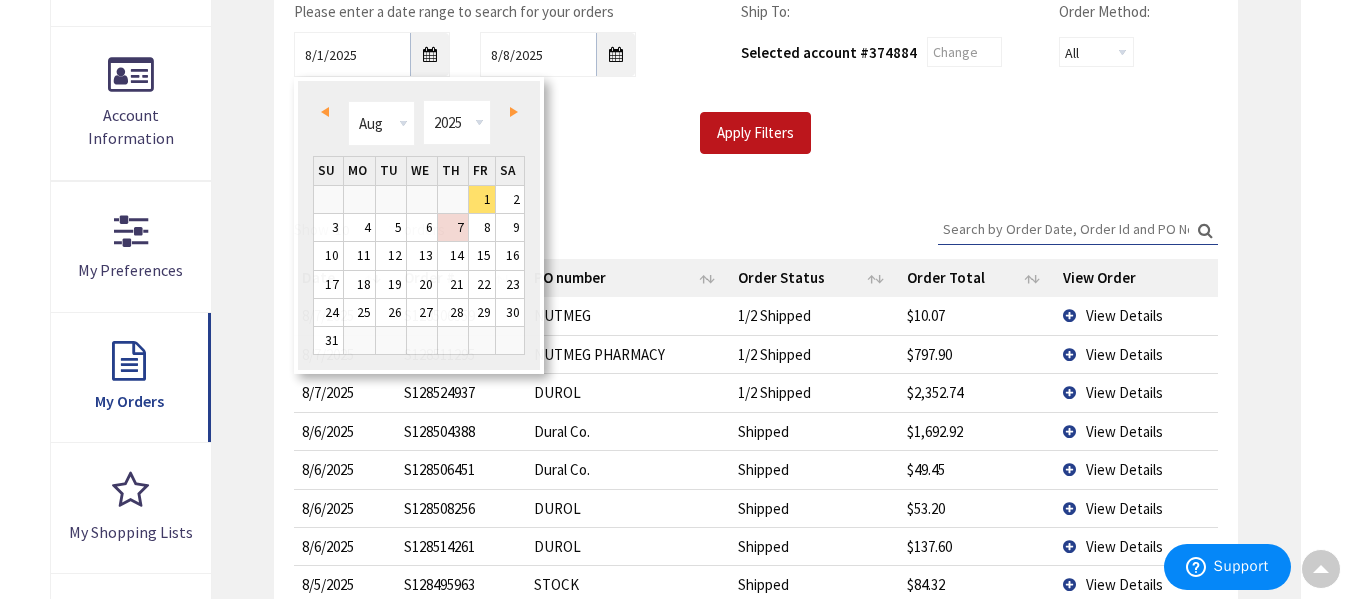 click on "Please enter a date range to search for your orders
8/1/2025
8/8/2025
Ship To:
Selected account #  374884
Order Method:
All
Offline
Online Apply Filters" at bounding box center [755, 87] 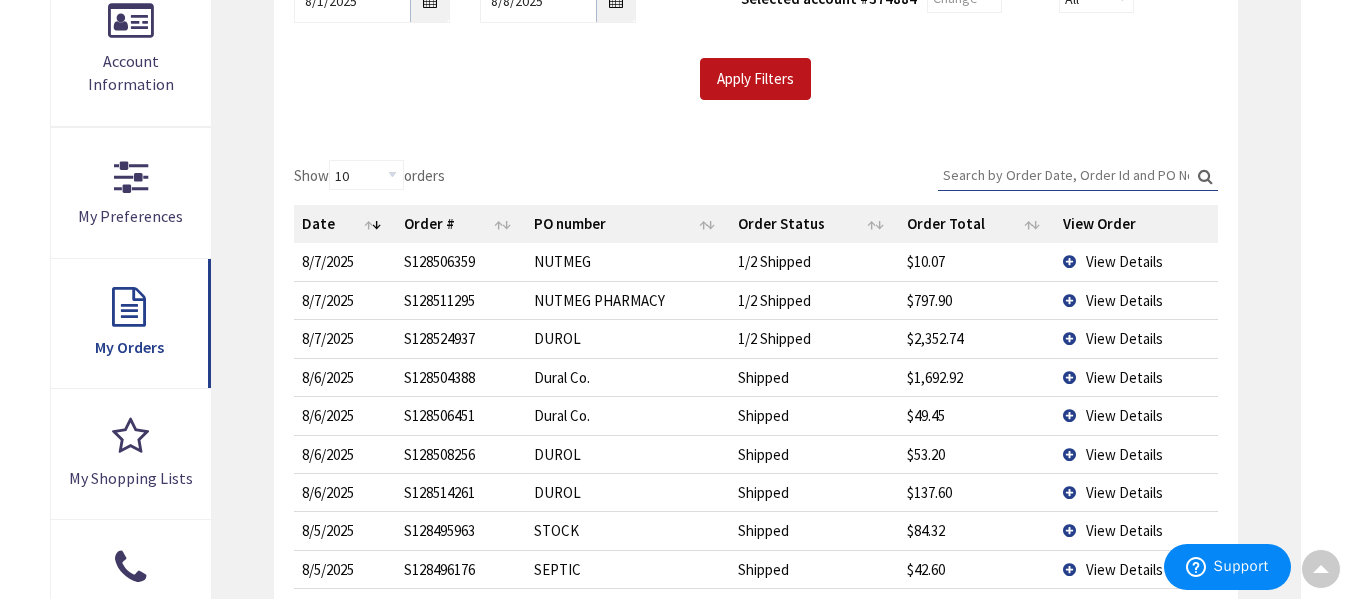 scroll, scrollTop: 600, scrollLeft: 0, axis: vertical 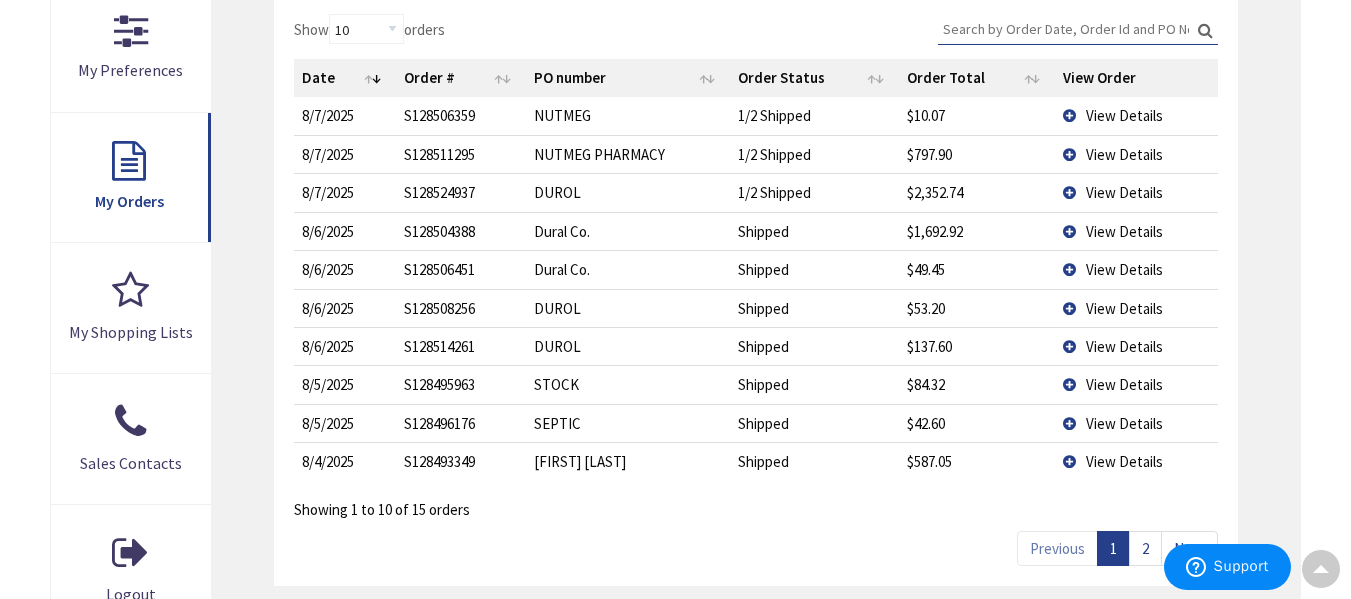 click on "View Details" at bounding box center (1124, 461) 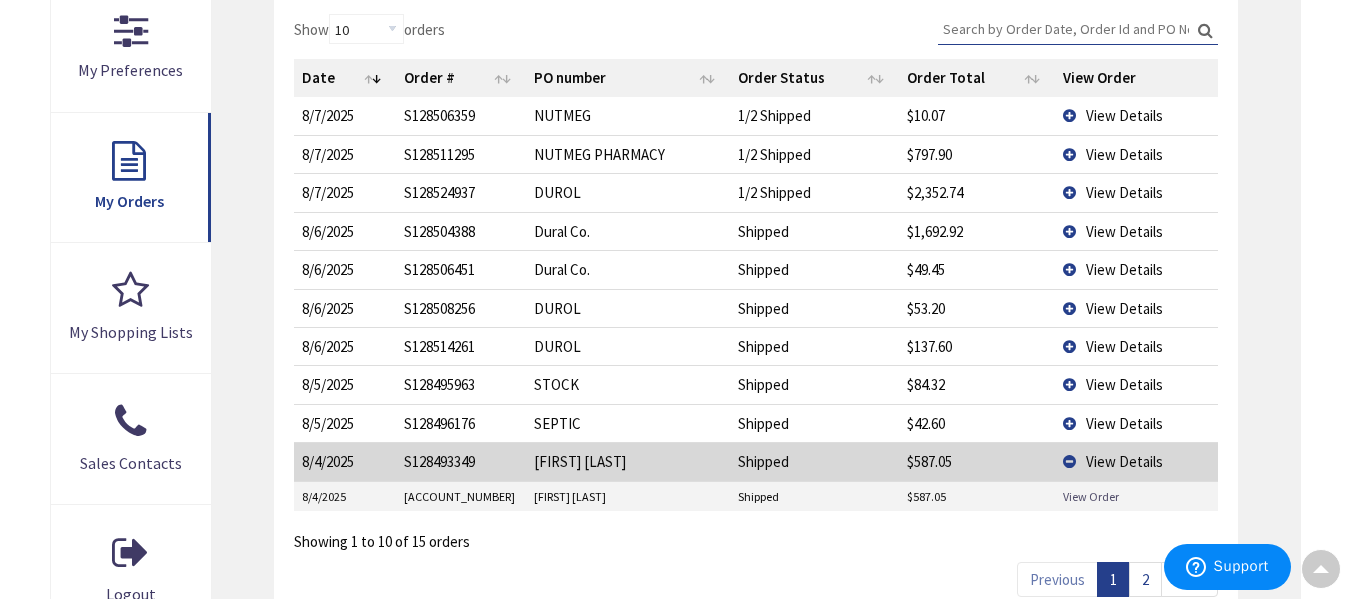 click on "View Order" at bounding box center (1091, 496) 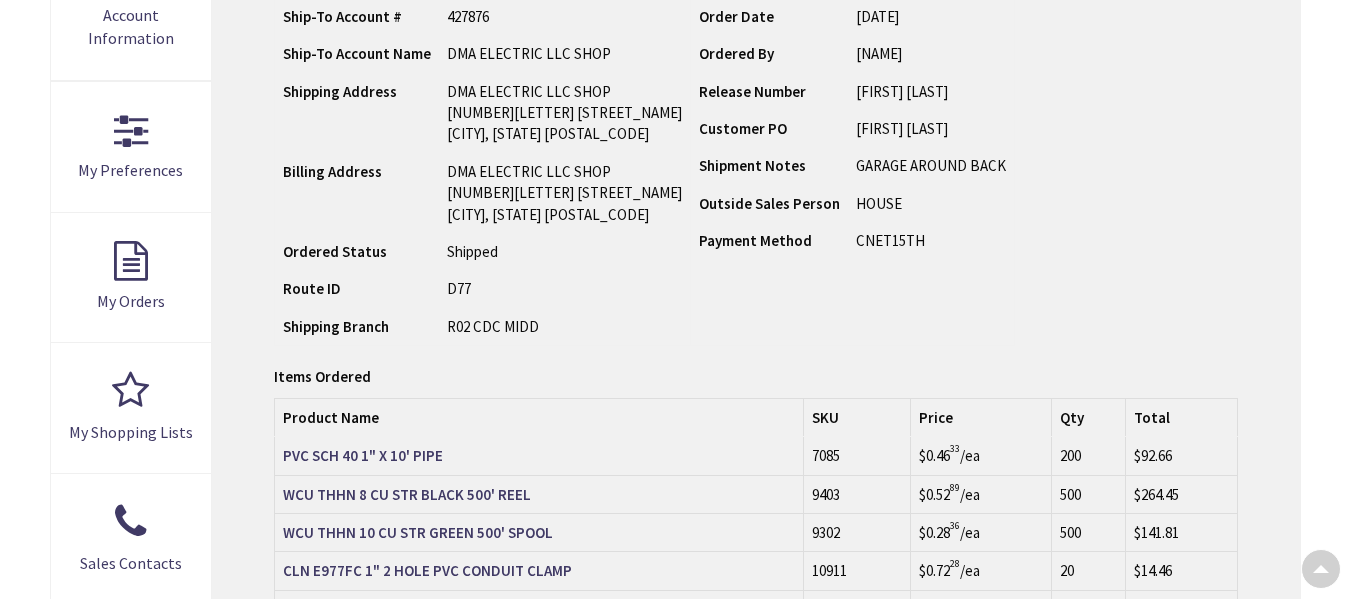 scroll, scrollTop: 500, scrollLeft: 0, axis: vertical 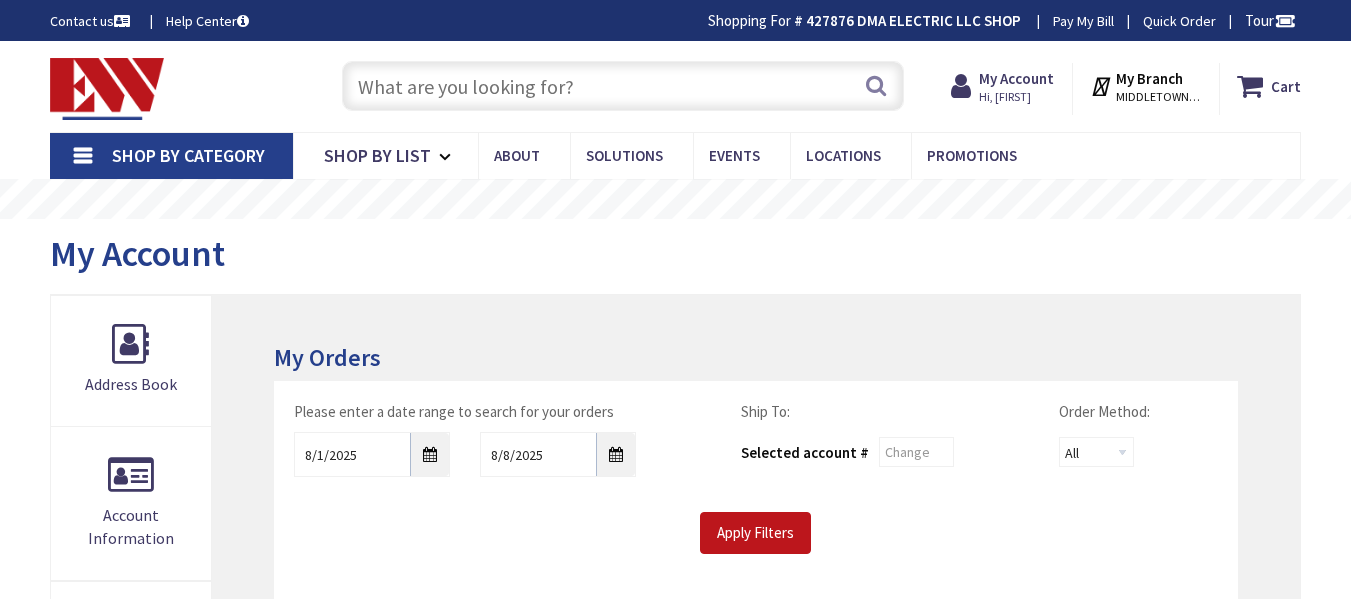click at bounding box center (623, 86) 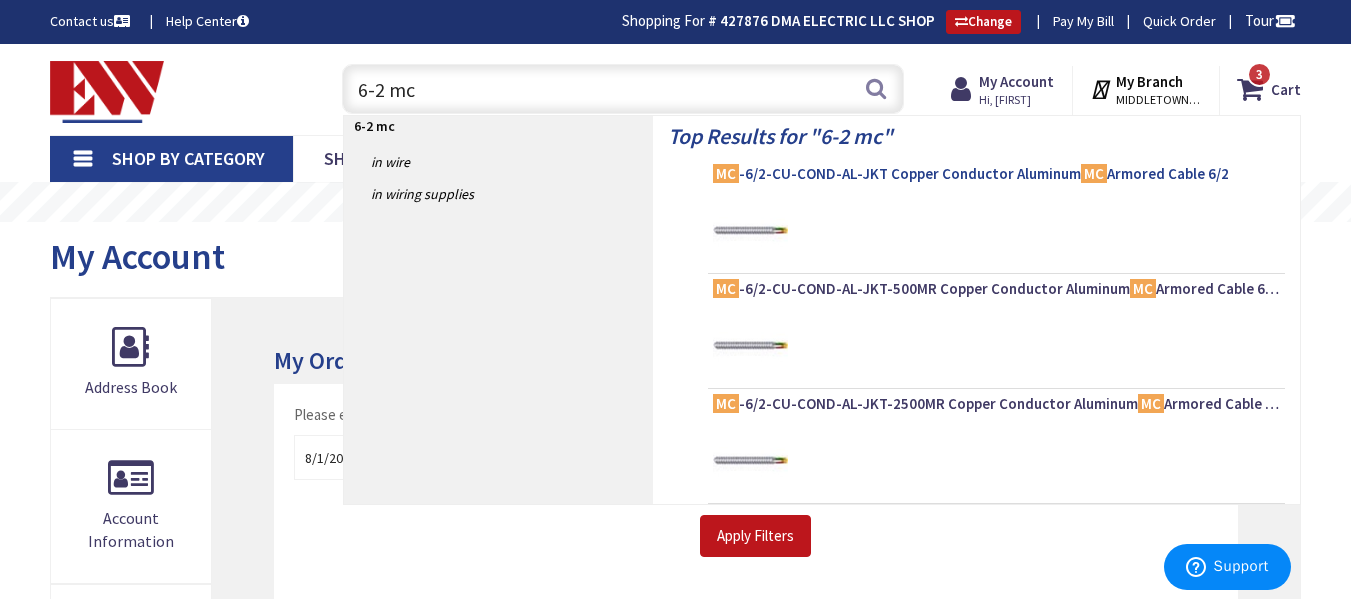 type on "6-2 mc" 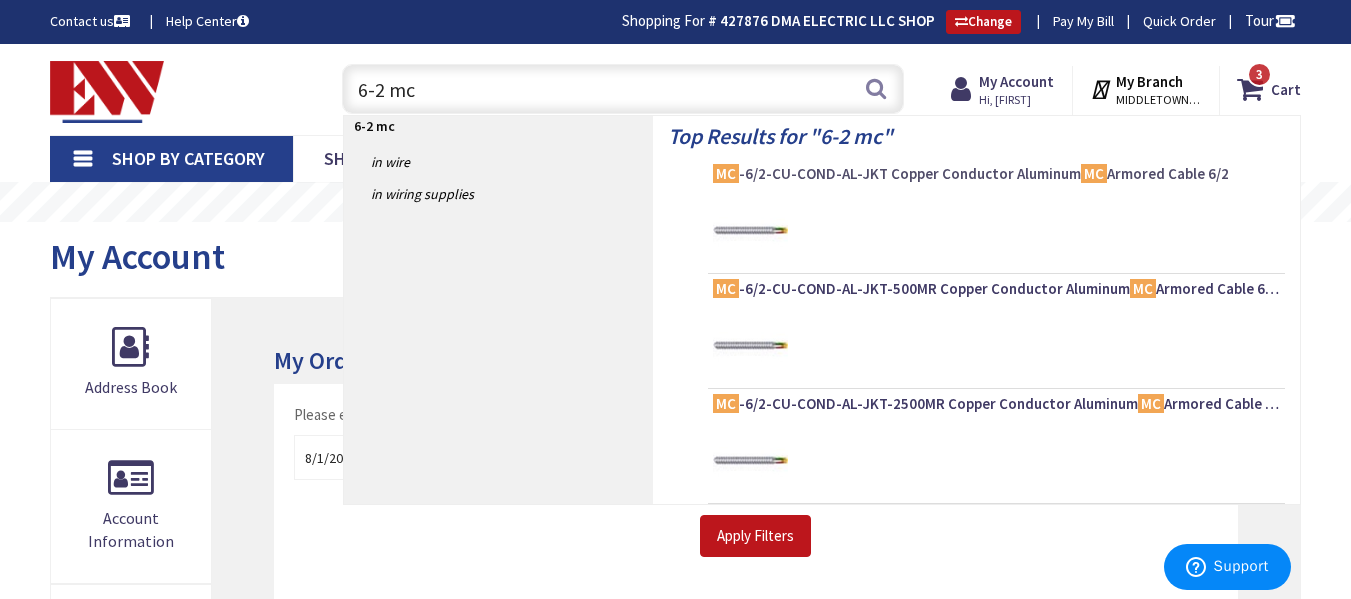 click on "MC -6/2-CU-COND-AL-JKT Copper Conductor Aluminum  MC  Armored Cable 6/2" at bounding box center [996, 174] 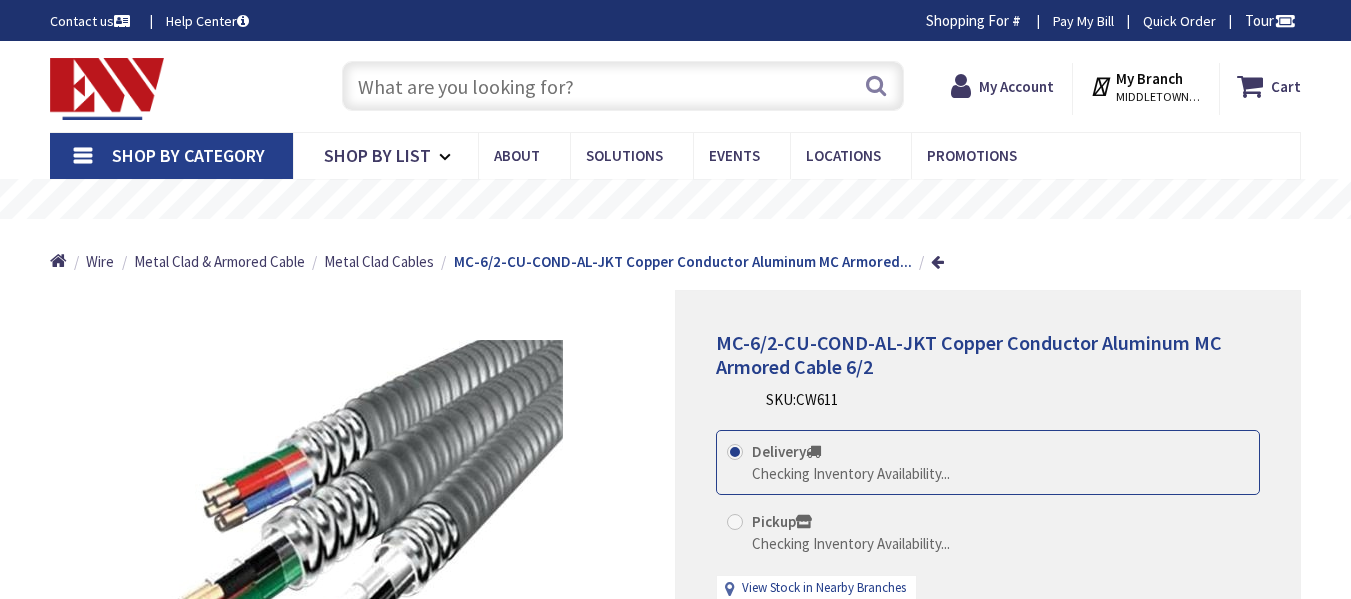 scroll, scrollTop: 0, scrollLeft: 0, axis: both 